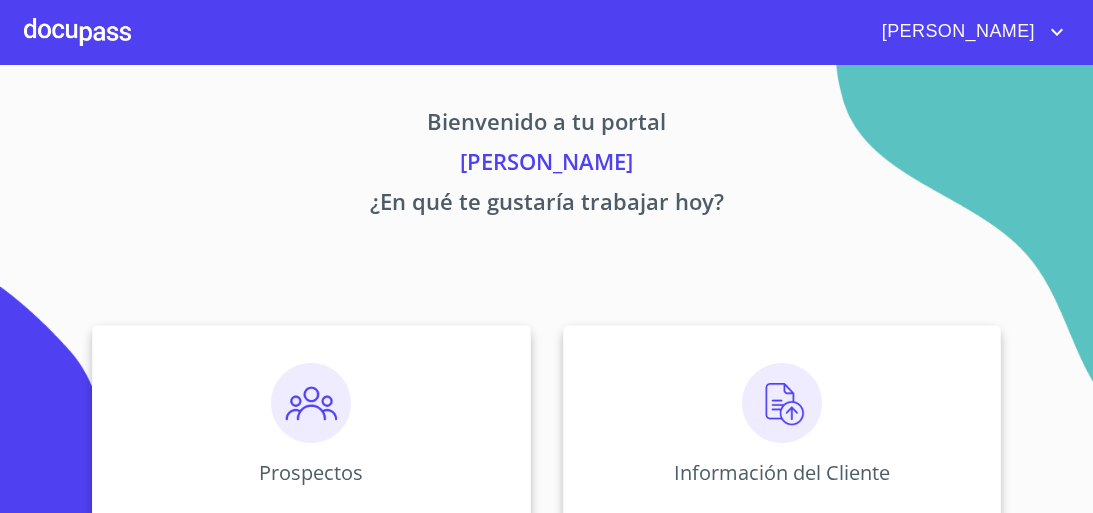 scroll, scrollTop: 0, scrollLeft: 0, axis: both 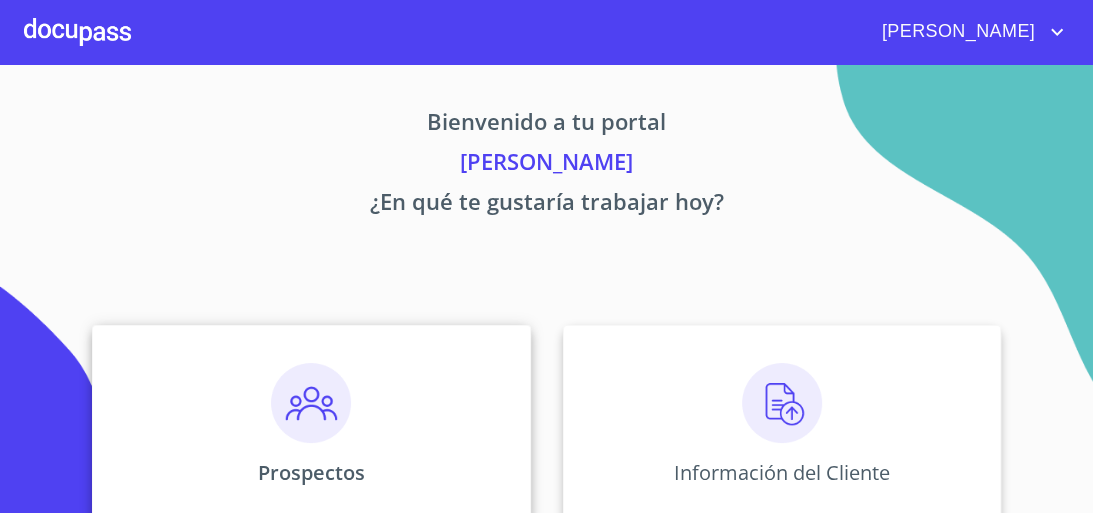 click at bounding box center [311, 403] 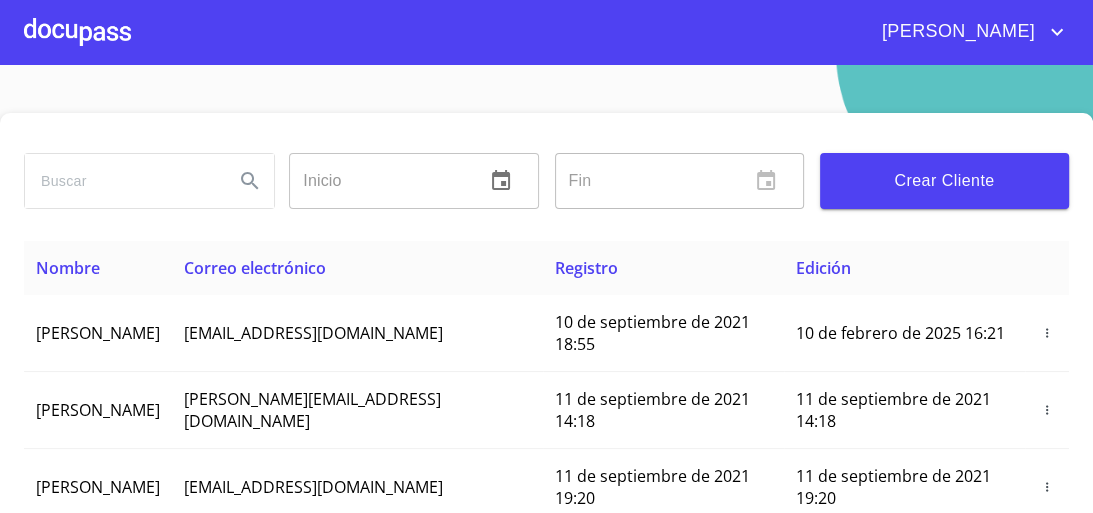 click on "Crear Cliente" at bounding box center [944, 181] 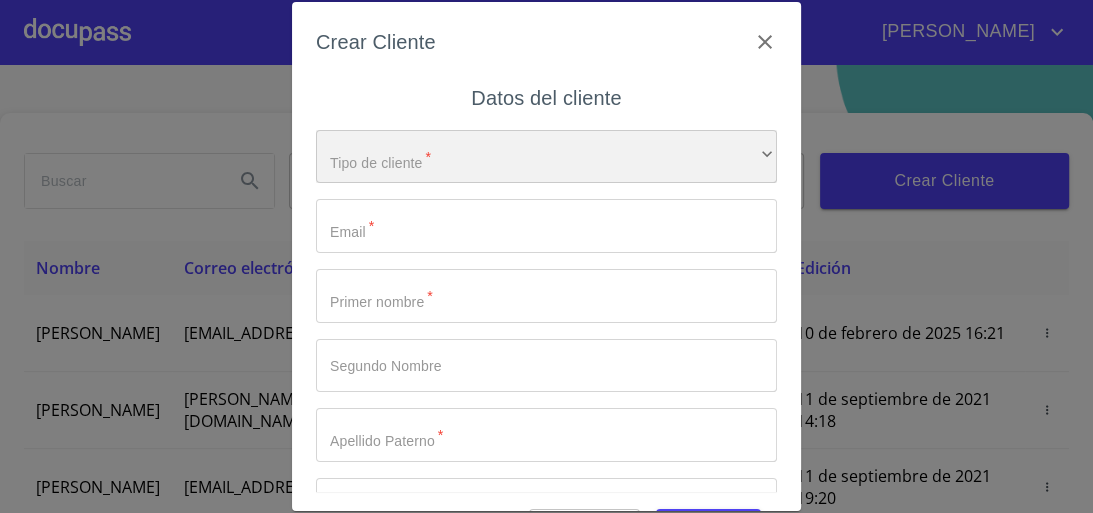 click on "​" at bounding box center (546, 157) 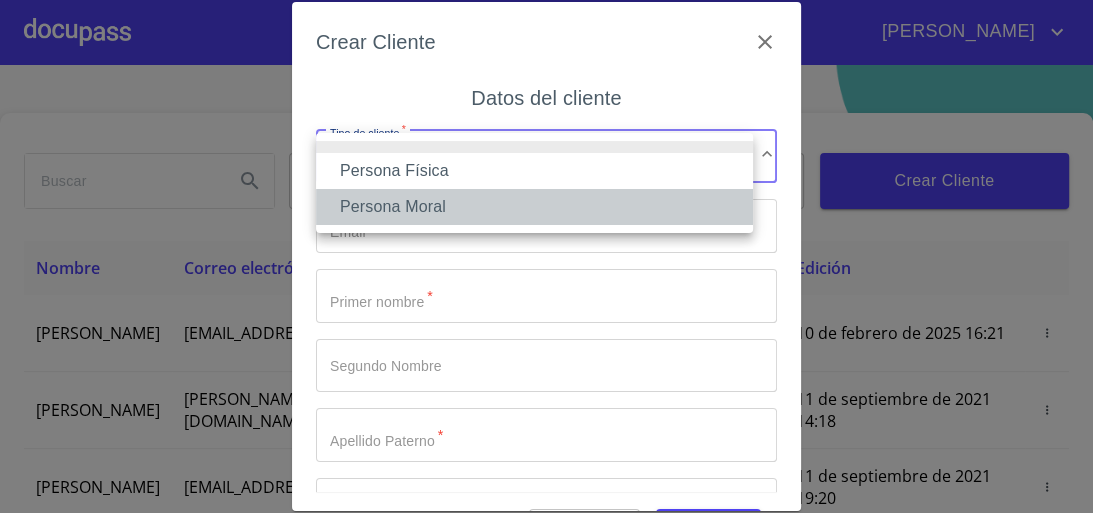 click on "Persona Moral" at bounding box center (534, 207) 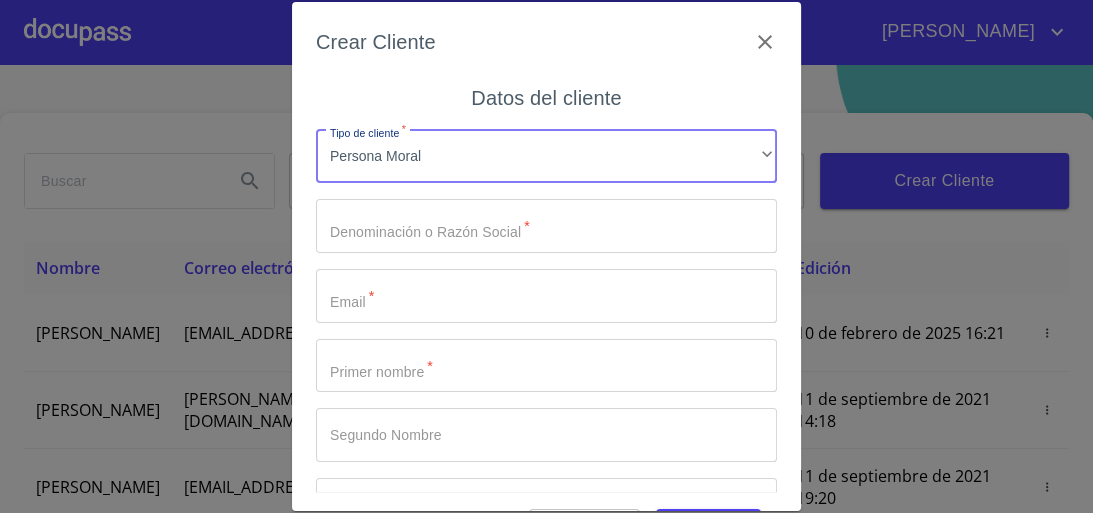 click on "Tipo de cliente   *" at bounding box center [546, 226] 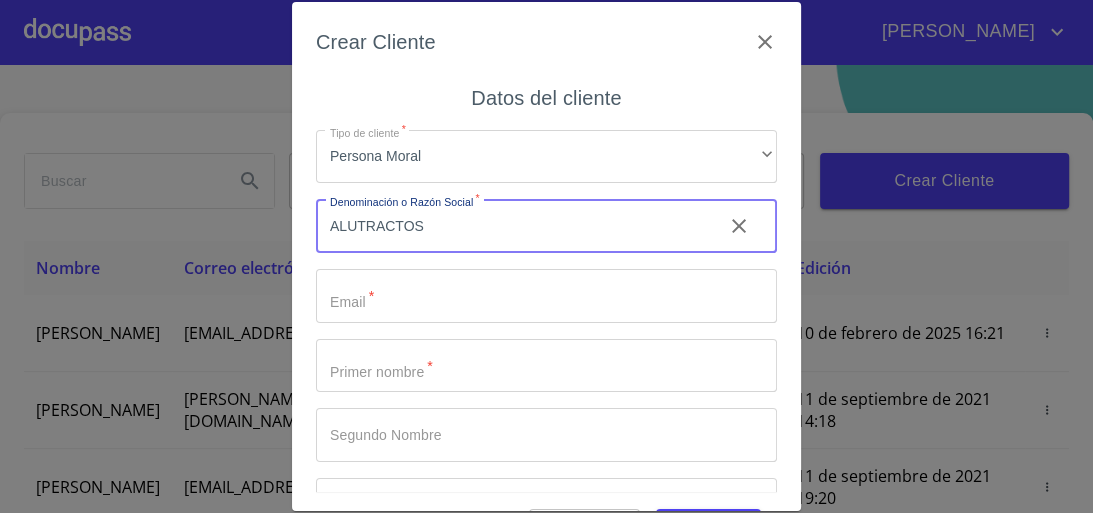 type on "ALUTRACTOS" 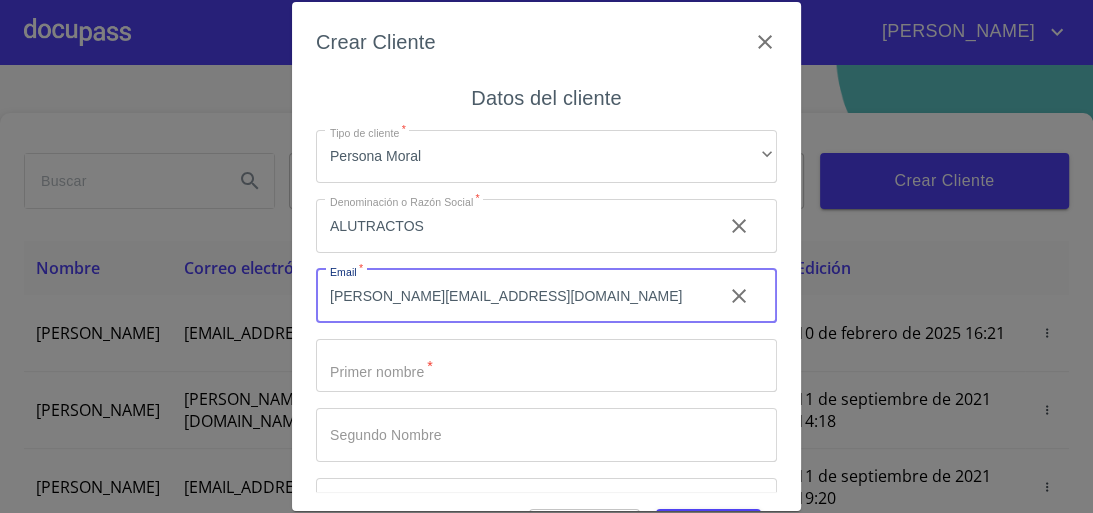 type on "[PERSON_NAME][EMAIL_ADDRESS][DOMAIN_NAME]" 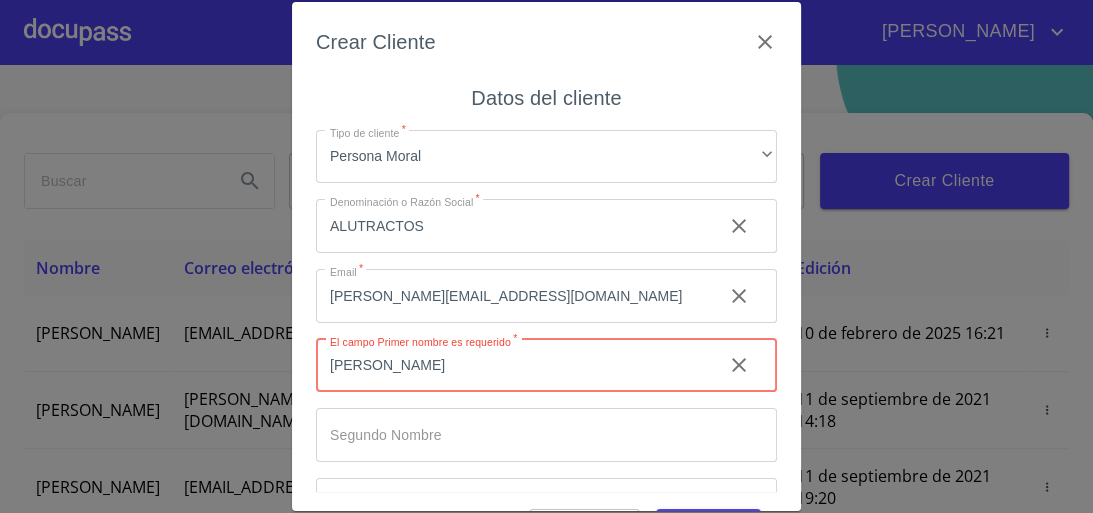 type on "[PERSON_NAME]" 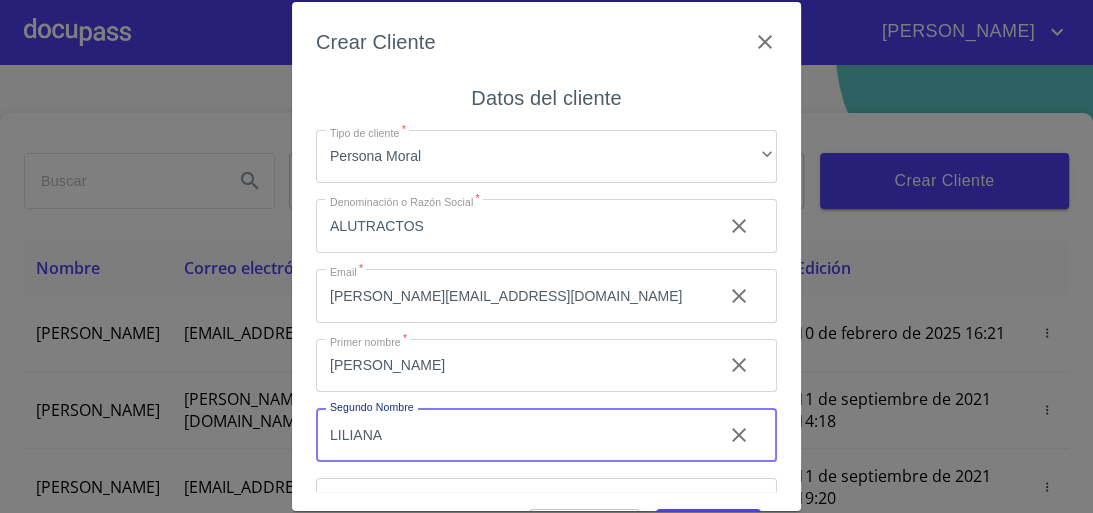 type on "LILIANA" 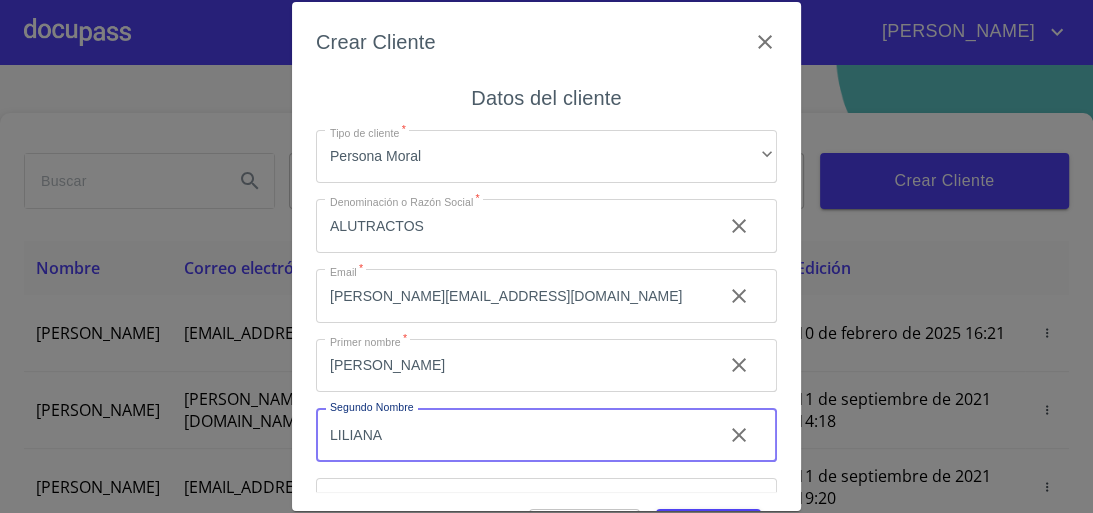scroll, scrollTop: 39, scrollLeft: 0, axis: vertical 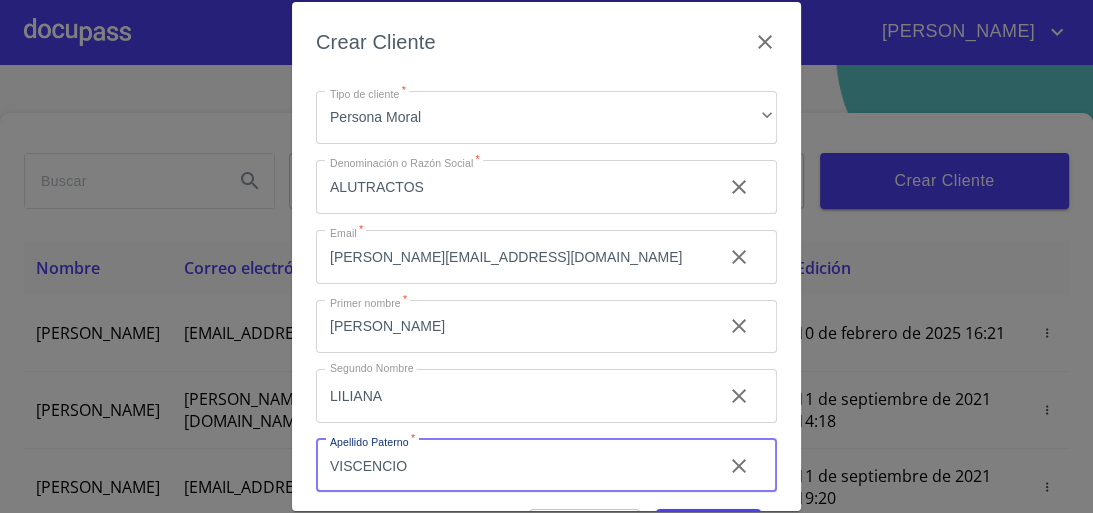type on "VISCENCIO" 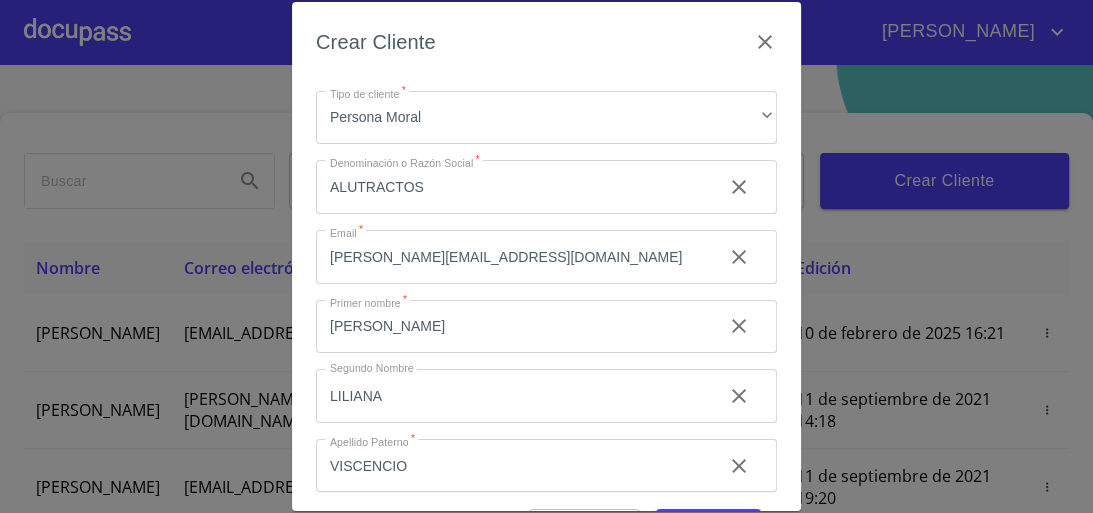 scroll, scrollTop: 195, scrollLeft: 0, axis: vertical 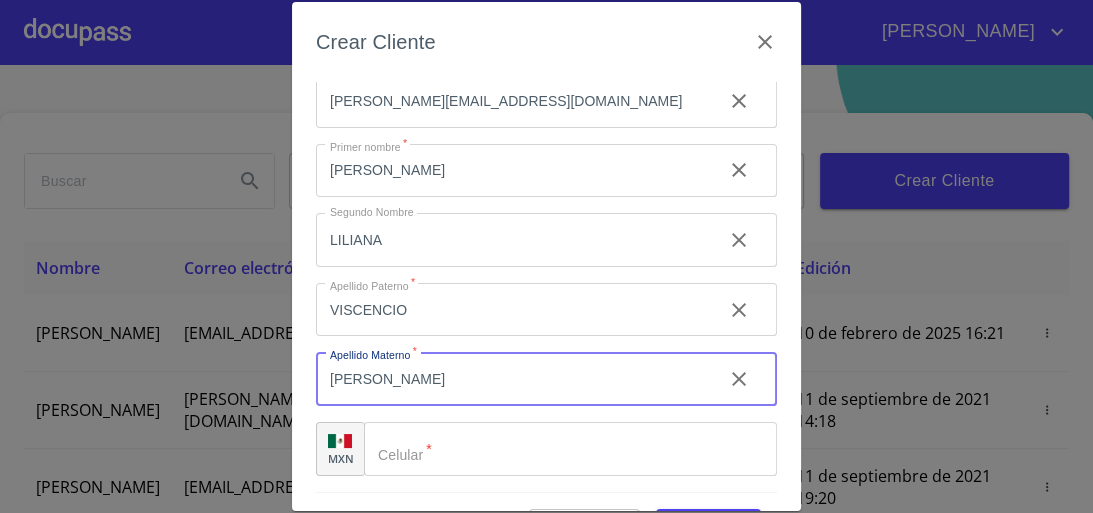 type on "[PERSON_NAME]" 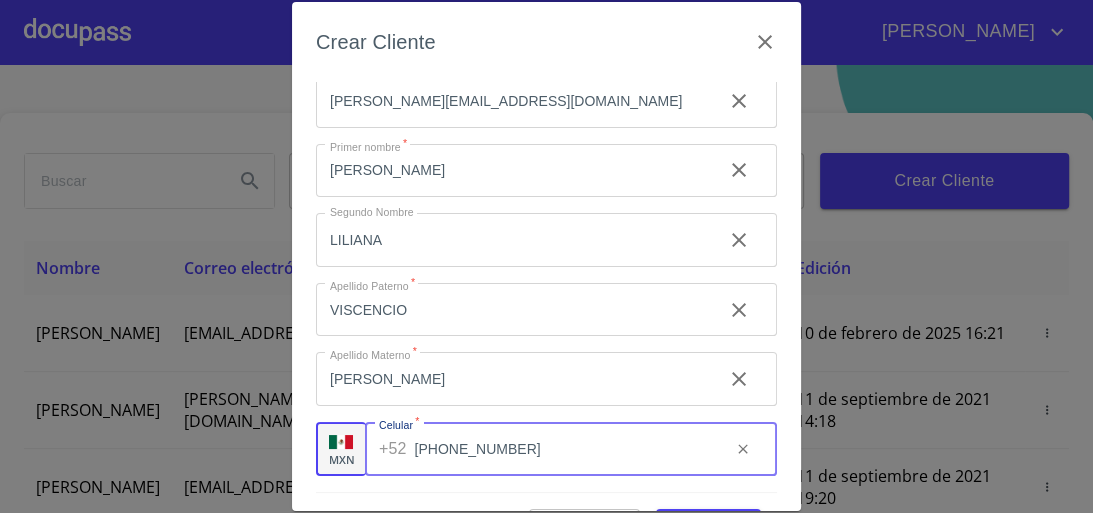 type on "[PHONE_NUMBER]" 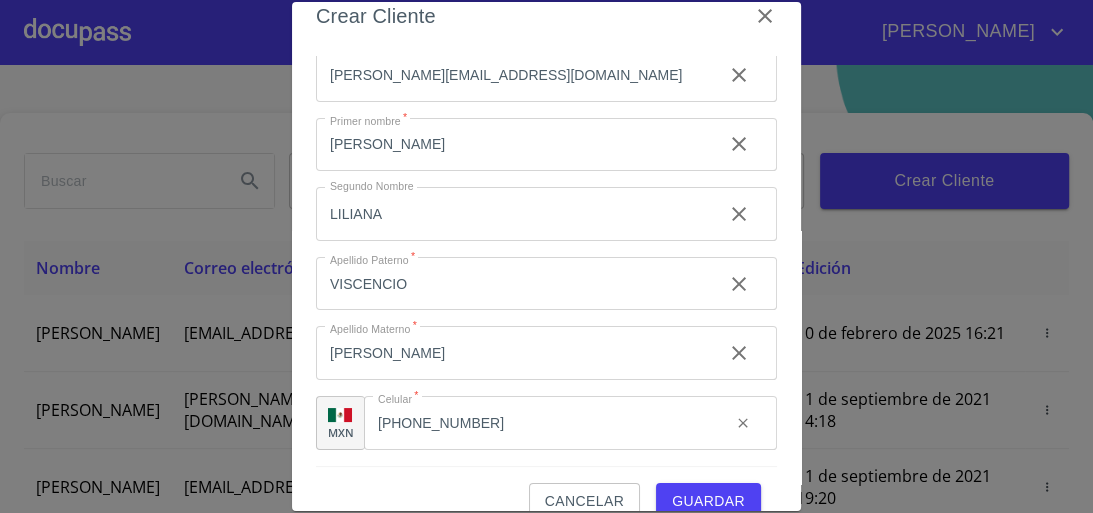 scroll, scrollTop: 57, scrollLeft: 0, axis: vertical 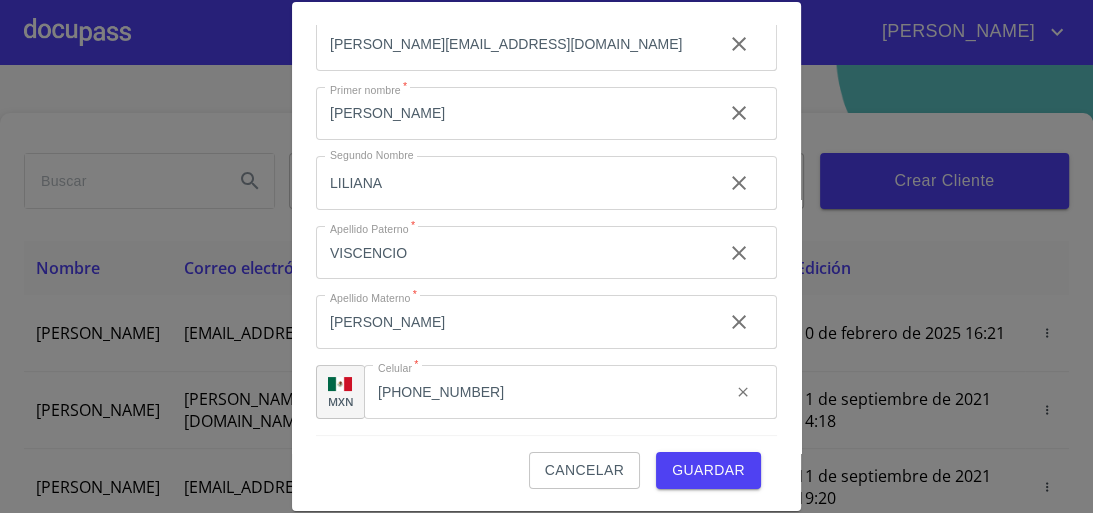 click on "Crear Cliente Datos del cliente Tipo de cliente   * Persona Moral ​ Denominación o Razón Social   * ALUTRACTOS ​ Email   * [EMAIL_ADDRESS][DOMAIN_NAME] ​ Primer nombre   * KARLA ​ Segundo Nombre LILIANA ​ [PERSON_NAME]   * VISCENCIO ​ Apellido Materno   * LOPEZ ​ MXN Celular   * [PHONE_NUMBER] ​ Cancelar Guardar" at bounding box center (546, 257) 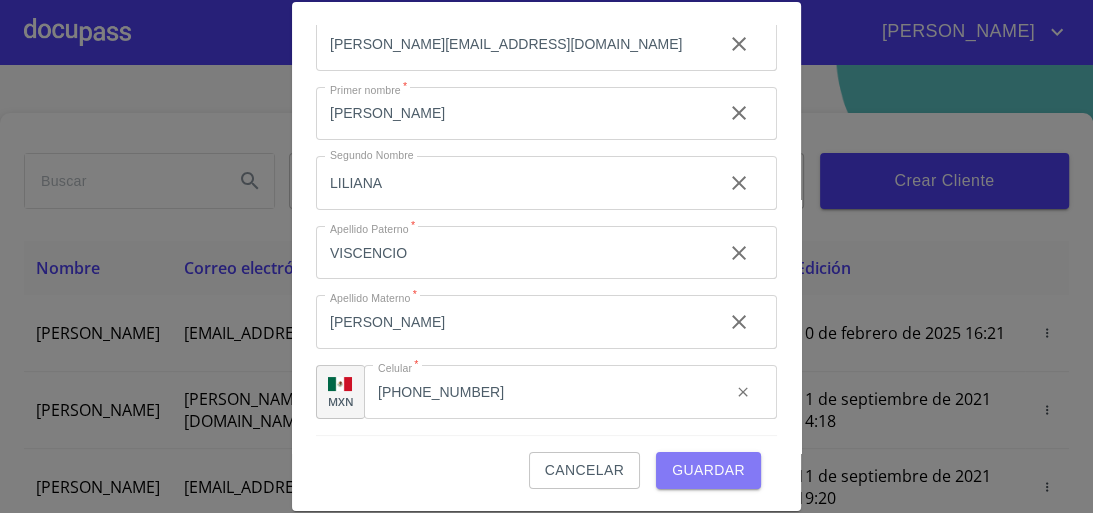 click on "Guardar" at bounding box center (708, 470) 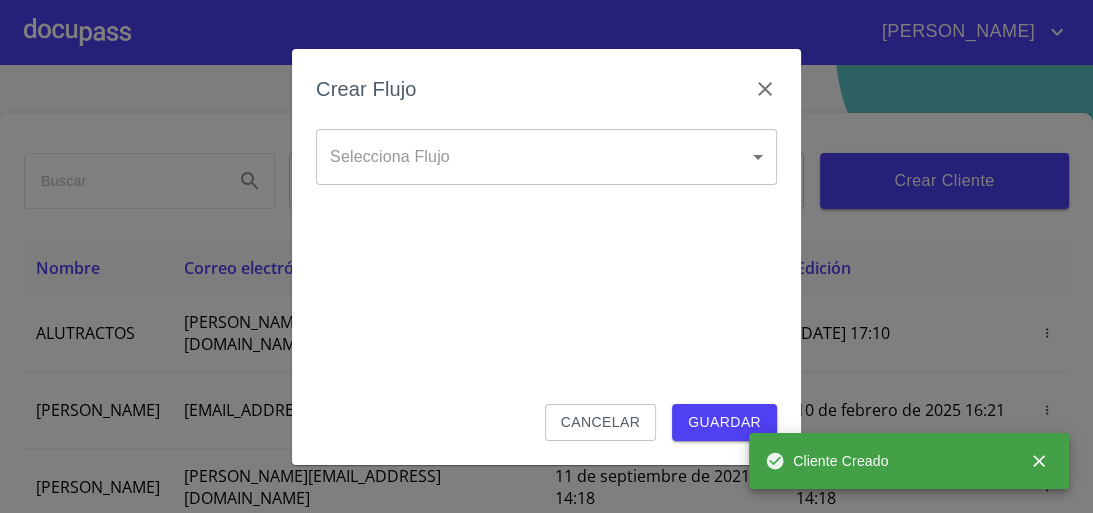 click on "[PERSON_NAME] ​ Fin ​ Crear Cliente Nombre   Correo electrónico   Registro   Edición     ALUTRACTOS [EMAIL_ADDRESS][DOMAIN_NAME] [DATE] 17:10 [DATE] 17:10 [PERSON_NAME] [PERSON_NAME][EMAIL_ADDRESS][DOMAIN_NAME] [DATE] 18:55 [DATE] 16:21 [PERSON_NAME]  [PERSON_NAME][EMAIL_ADDRESS][DOMAIN_NAME] [DATE] 14:18 [DATE] 14:18 [PERSON_NAME] [PERSON_NAME][EMAIL_ADDRESS][DOMAIN_NAME] [DATE] 19:20 [DATE] 19:20 [PERSON_NAME] [EMAIL_ADDRESS][DOMAIN_NAME] [DATE] 11:06 [DATE] 18:59 [PERSON_NAME] [EMAIL_ADDRESS][DOMAIN_NAME] [DATE] 12:26 [DATE] 12:26 [PERSON_NAME] [EMAIL_ADDRESS][DOMAIN_NAME] [DATE] 16:35 [DATE] 16:35 [PERSON_NAME] [EMAIL_ADDRESS][DOMAIN_NAME] [DATE] 18:24 [DATE] 18:24 [PERSON_NAME]  [EMAIL_ADDRESS][DOMAIN_NAME] [DATE] 13:18 [DATE] 13:18 1" at bounding box center (546, 256) 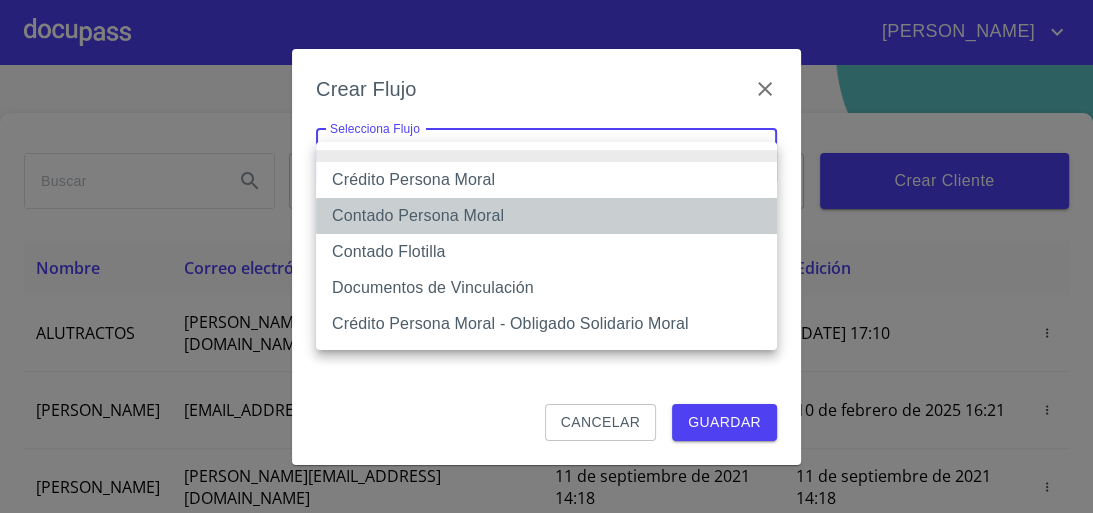 click on "Contado Persona Moral" at bounding box center [546, 216] 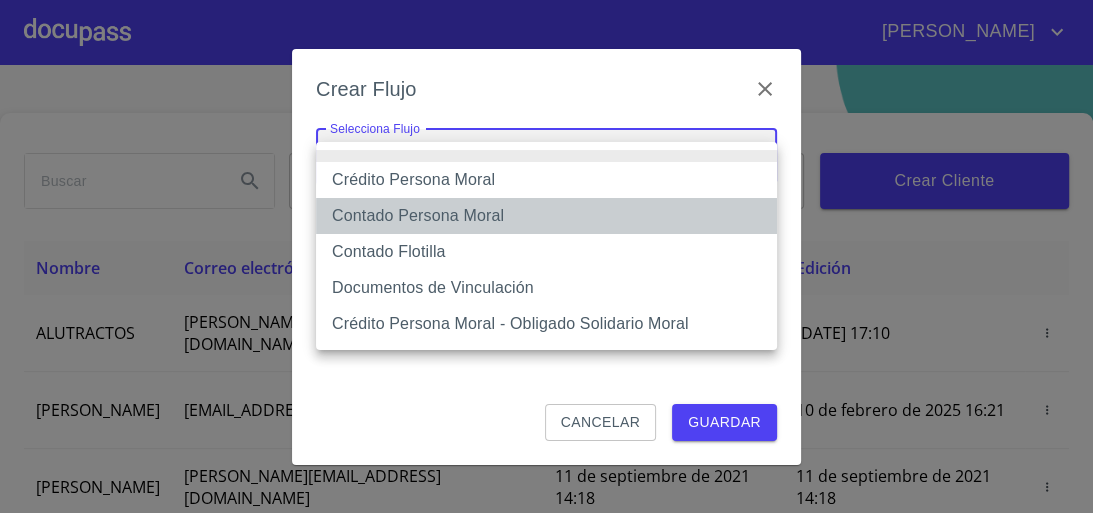 type on "6112cf9d60c1d0a048e62677" 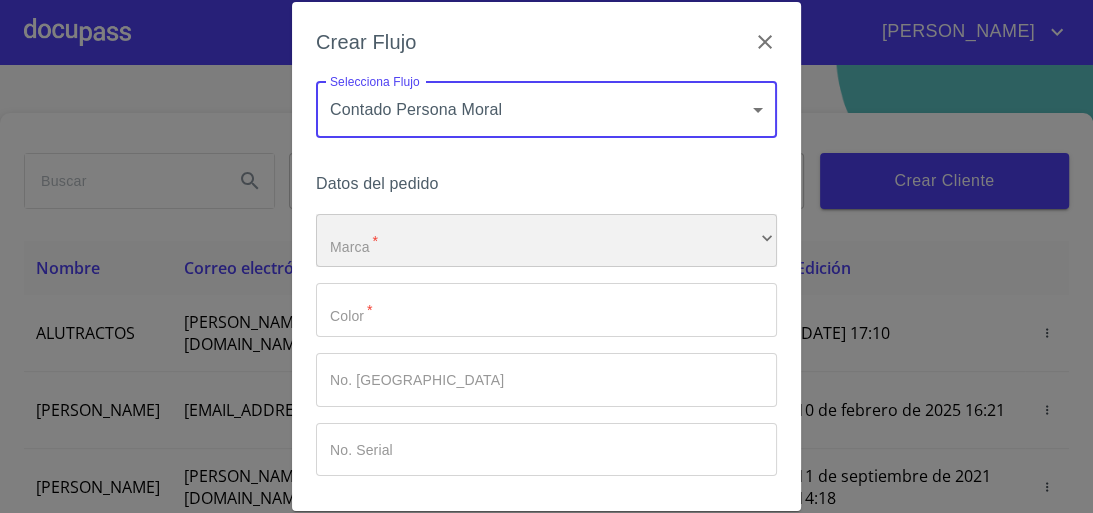 click on "​" at bounding box center [546, 241] 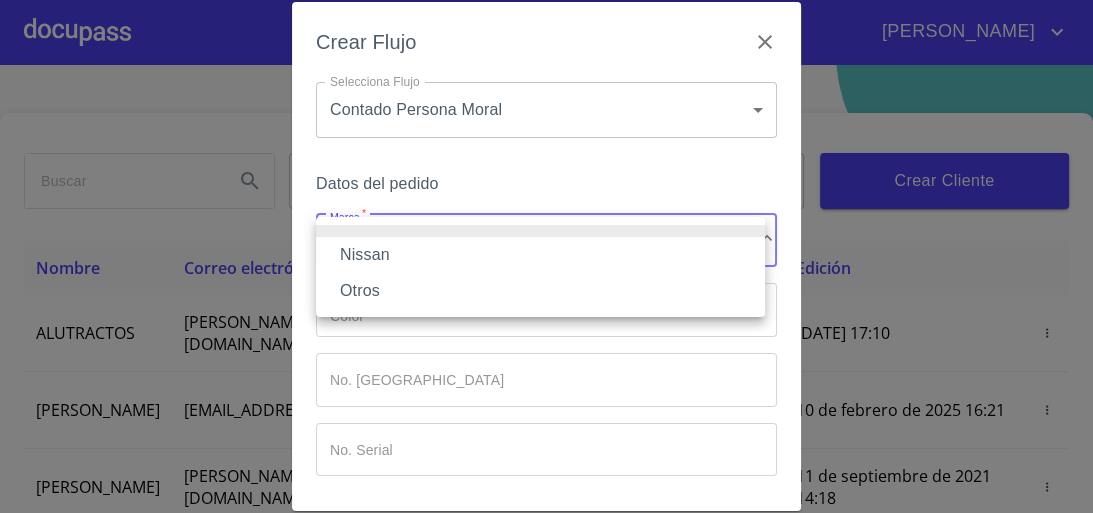 click on "Nissan" at bounding box center (540, 255) 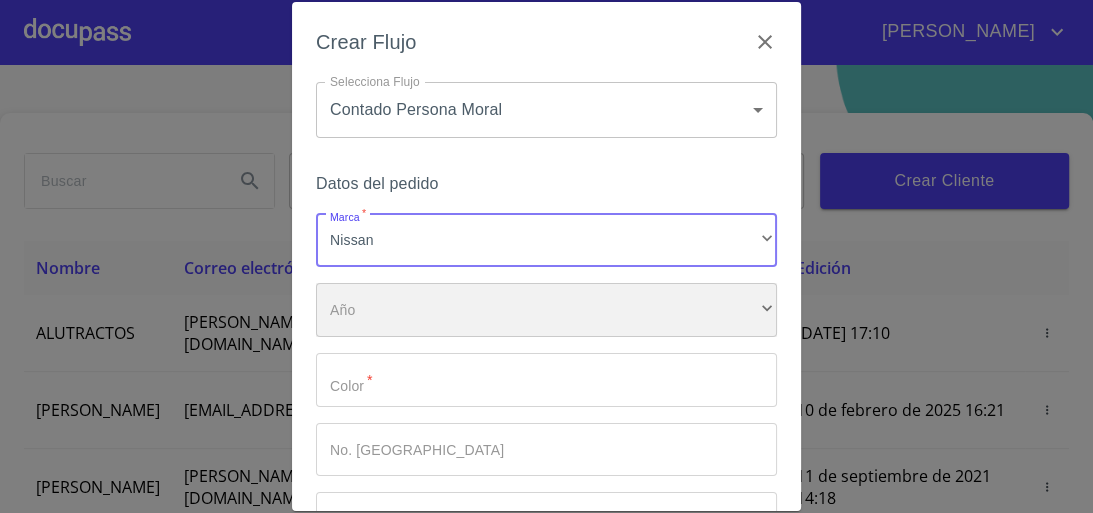 click on "​" at bounding box center (546, 310) 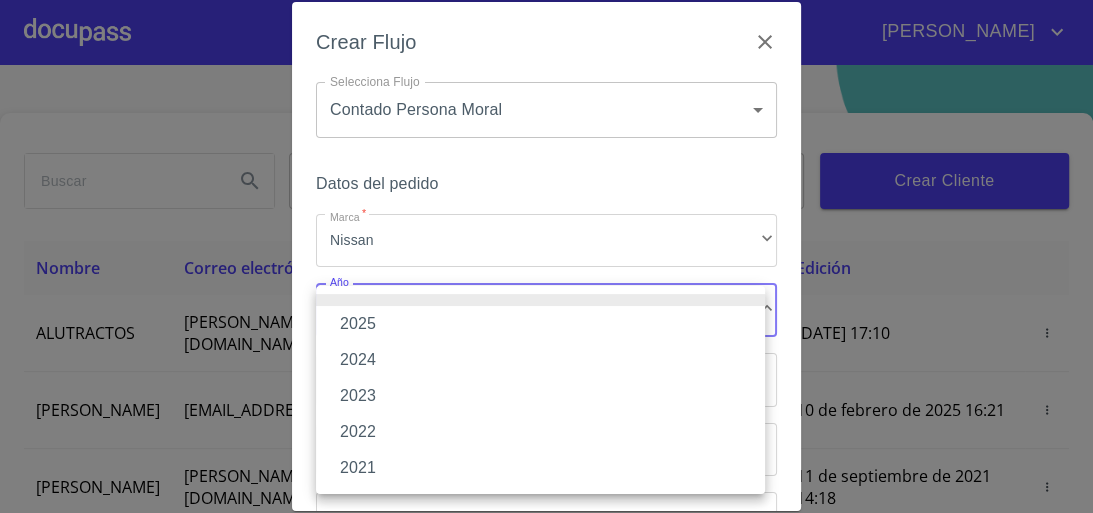 click on "2025" at bounding box center [540, 324] 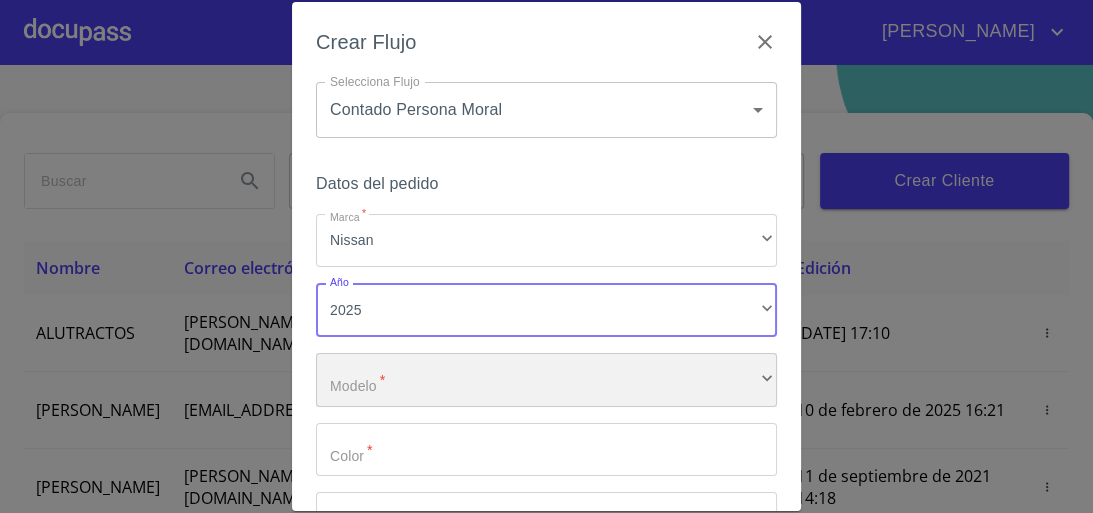click on "​" at bounding box center [546, 380] 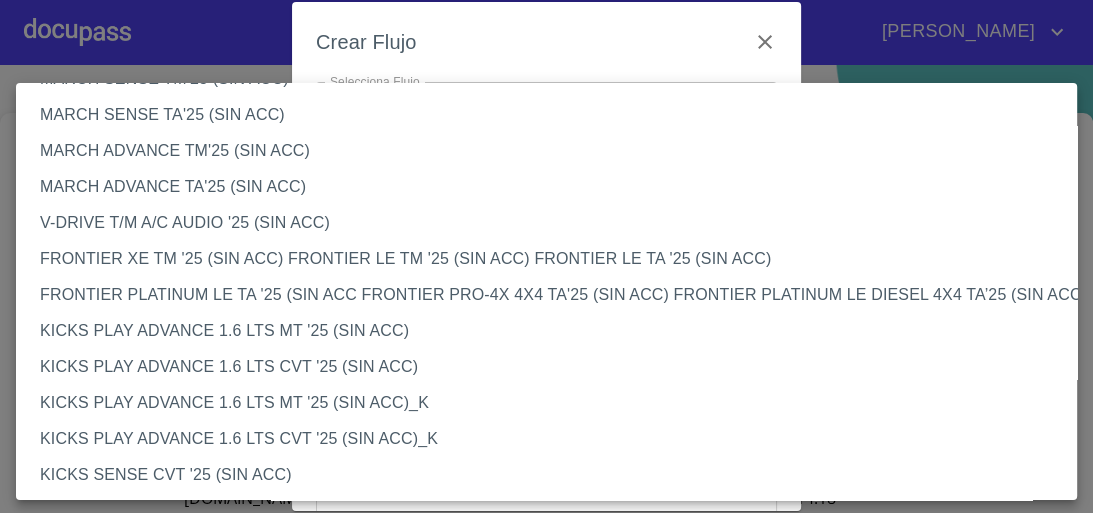 scroll, scrollTop: 1446, scrollLeft: 0, axis: vertical 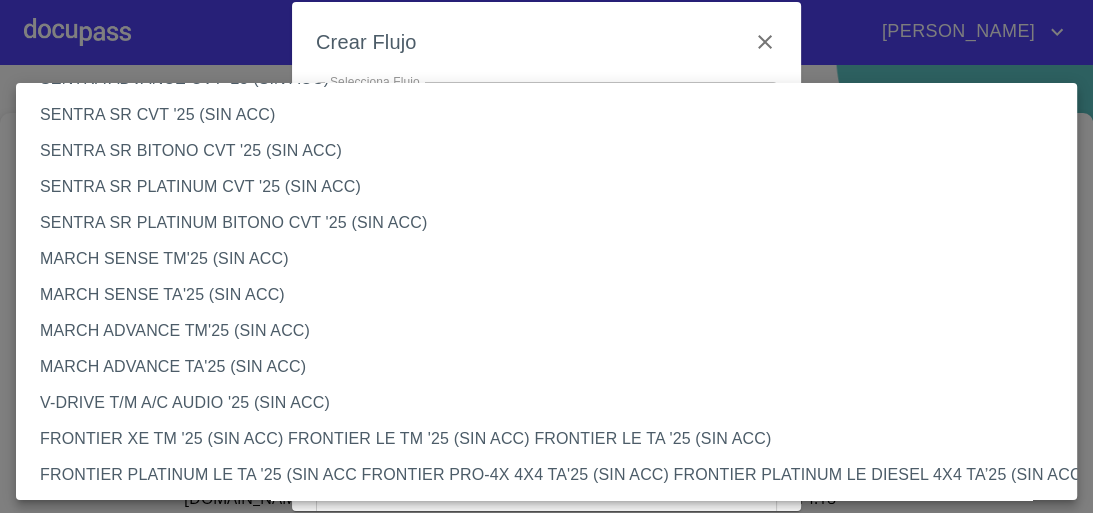 click on "FRONTIER XE TM '25 (SIN ACC) FRONTIER LE TM '25 (SIN ACC) FRONTIER LE TA '25 (SIN ACC)" at bounding box center (552, 439) 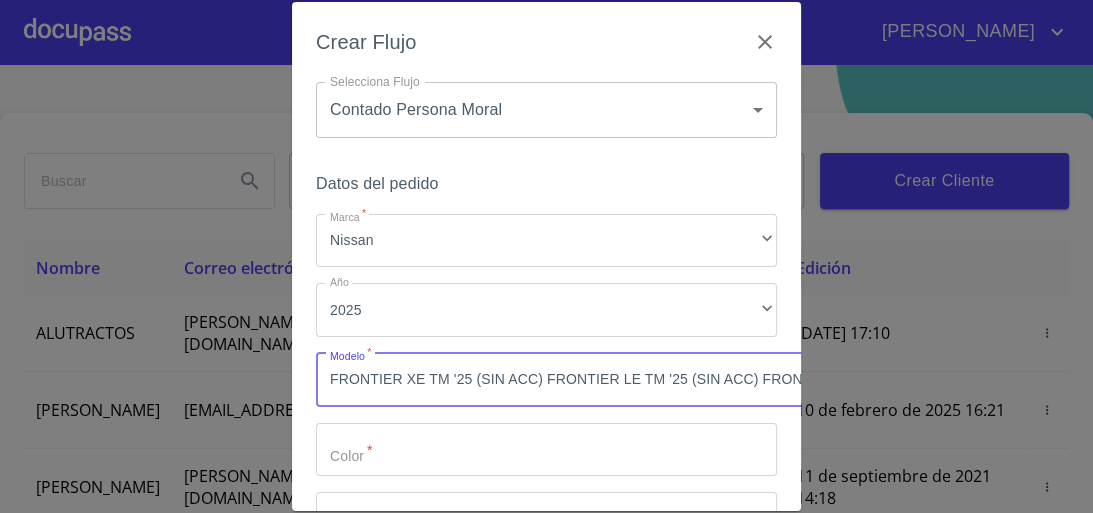 click on "Marca   *" at bounding box center [546, 450] 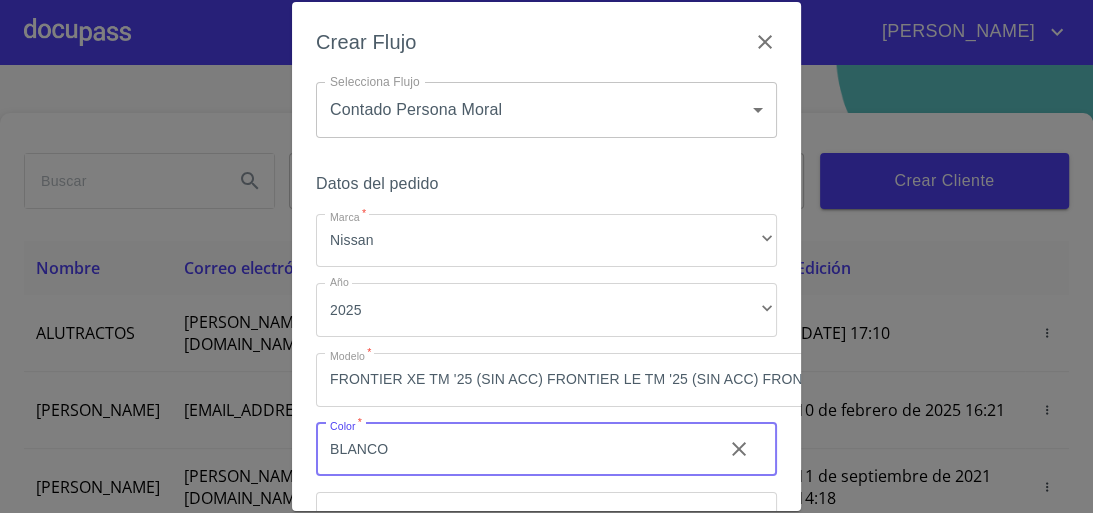 type on "BLANCO" 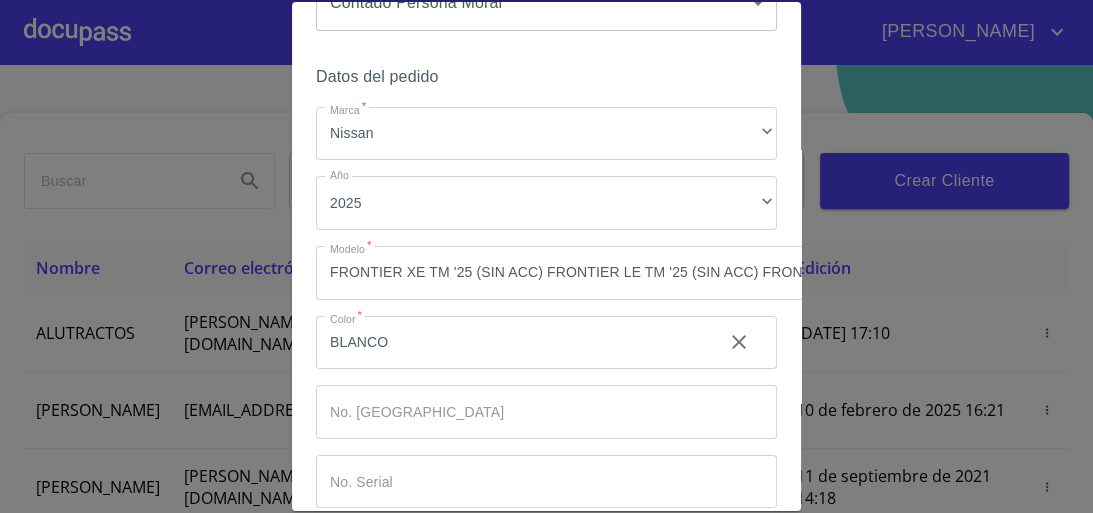 scroll, scrollTop: 224, scrollLeft: 0, axis: vertical 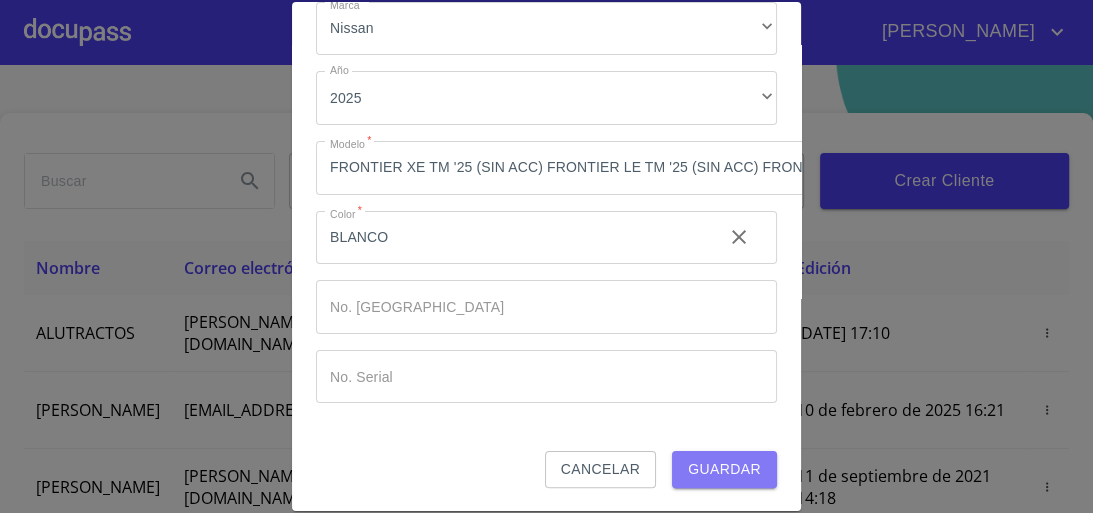 click on "Guardar" at bounding box center (724, 469) 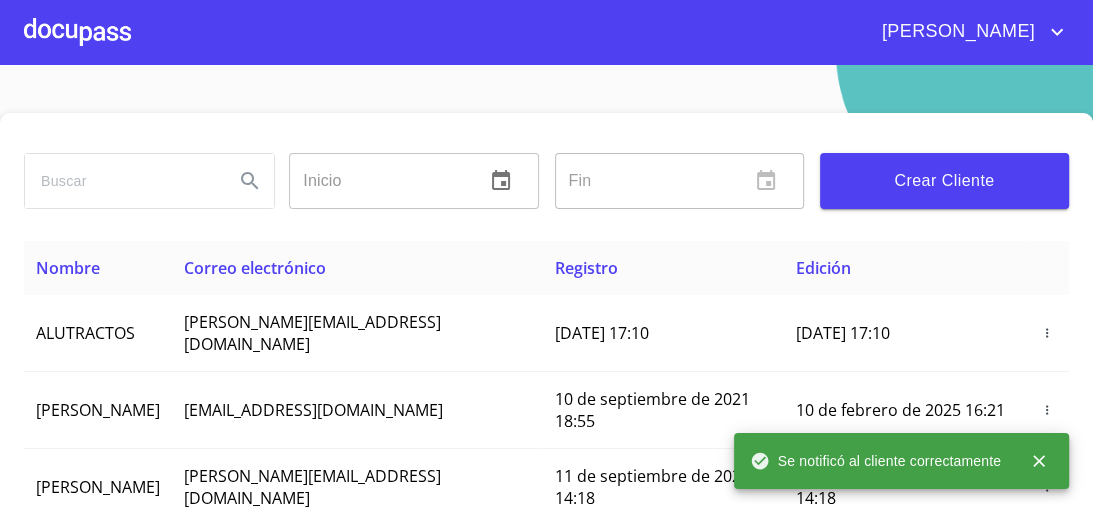 click at bounding box center [77, 32] 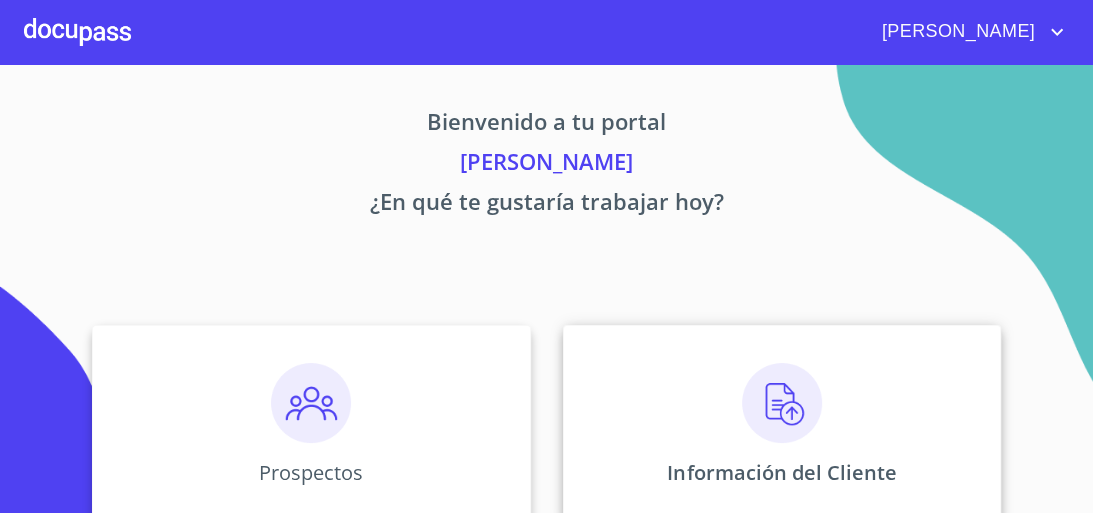 click at bounding box center [782, 403] 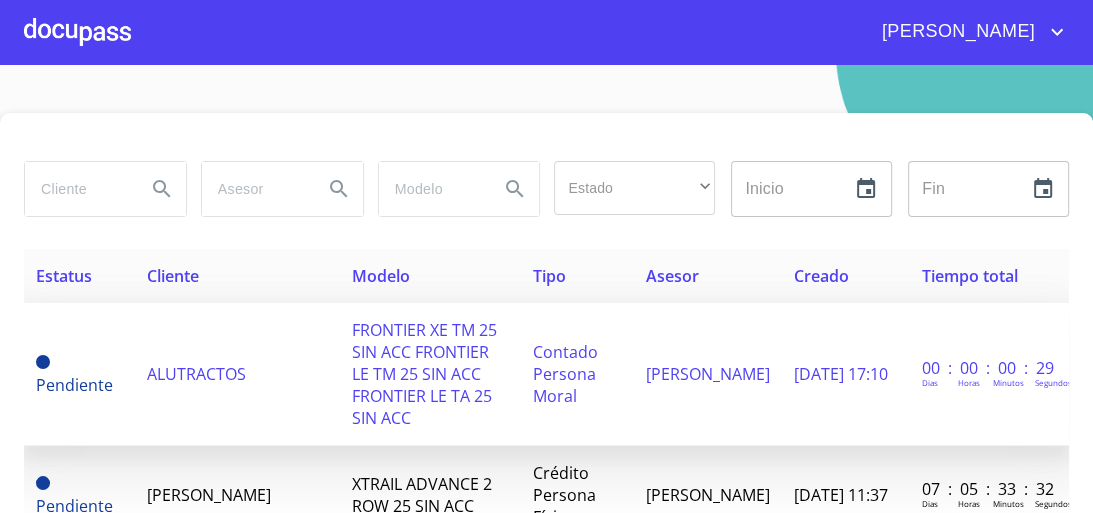 click on "ALUTRACTOS" at bounding box center [196, 374] 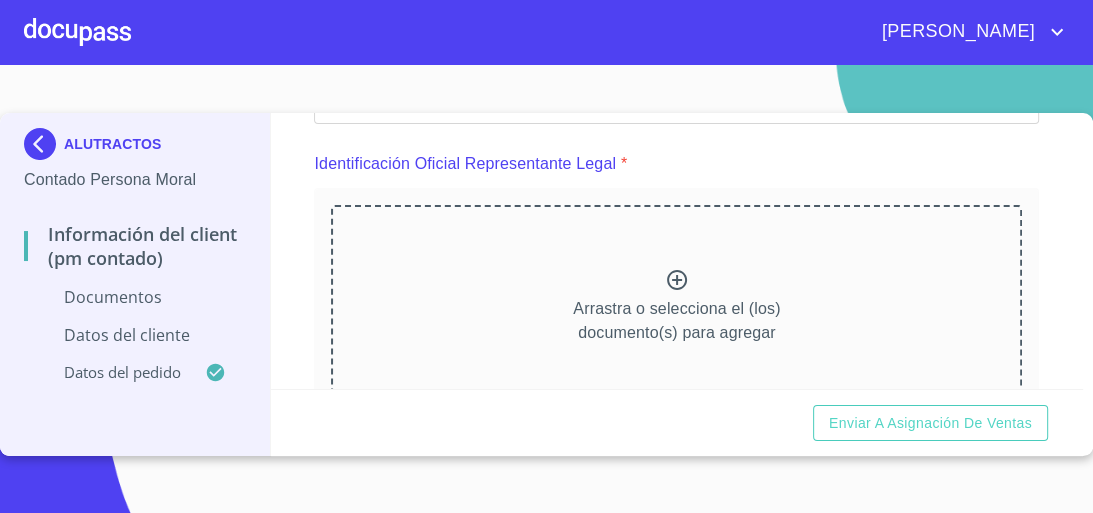 scroll, scrollTop: 244, scrollLeft: 0, axis: vertical 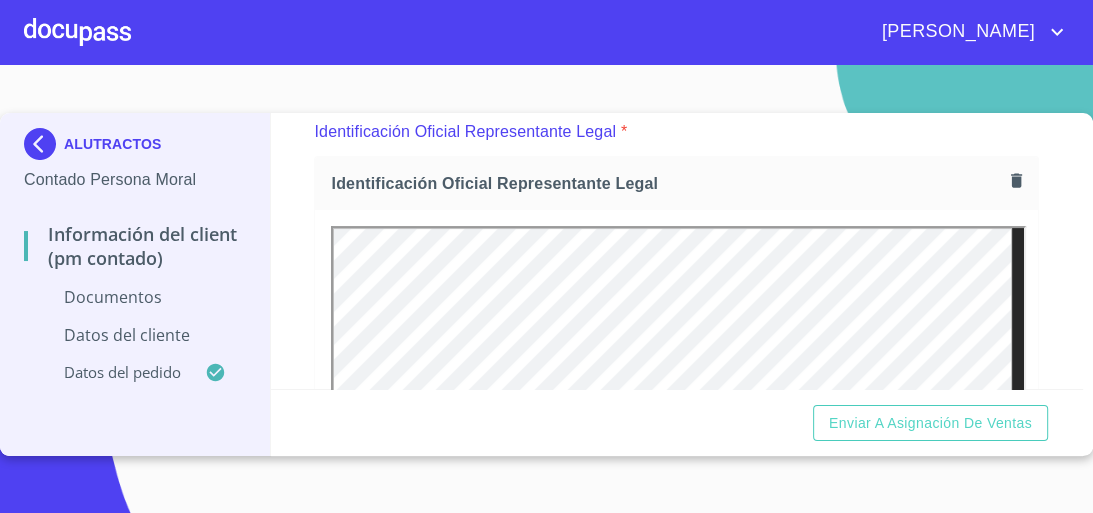 click on "Información del Client (PM contado)   Documentos Documento de identificación representante legal.   * INE ​ Identificación Oficial Representante Legal * Identificación Oficial Representante Legal Identificación Oficial Representante Legal Comprobante de Domicilio Empresa * Arrastra o selecciona el (los) documento(s) para agregar Constancia de Situación Fiscal Empresa * [GEOGRAPHIC_DATA] o selecciona el (los) documento(s) para agregar Acta Constitutiva con poderes * [GEOGRAPHIC_DATA] o selecciona el (los) documento(s) para agregar CURP Representante Legal * [GEOGRAPHIC_DATA] o selecciona el (los) documento(s) para agregar Constancia de situación fiscal Arrastra o selecciona el (los) documento(s) para agregar Datos del cliente Nombre de la Empresa ​ Domicilio completo (Calle, Av. o Vía)   * ​ Nombre Representante Legal ​ MXN Celular   * [PHONE_NUMBER] ​ Datos del pedido Marca   * Nissan ​ Año 2025 ​ Color   * BLANCO ​ No. Pedido ​ No. Serial ​" at bounding box center [677, 251] 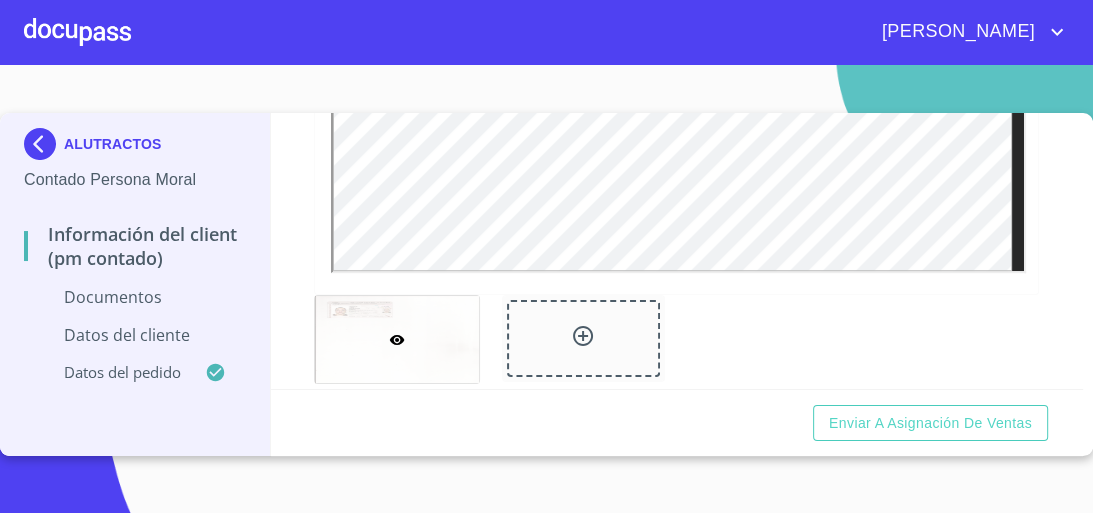 scroll, scrollTop: 831, scrollLeft: 0, axis: vertical 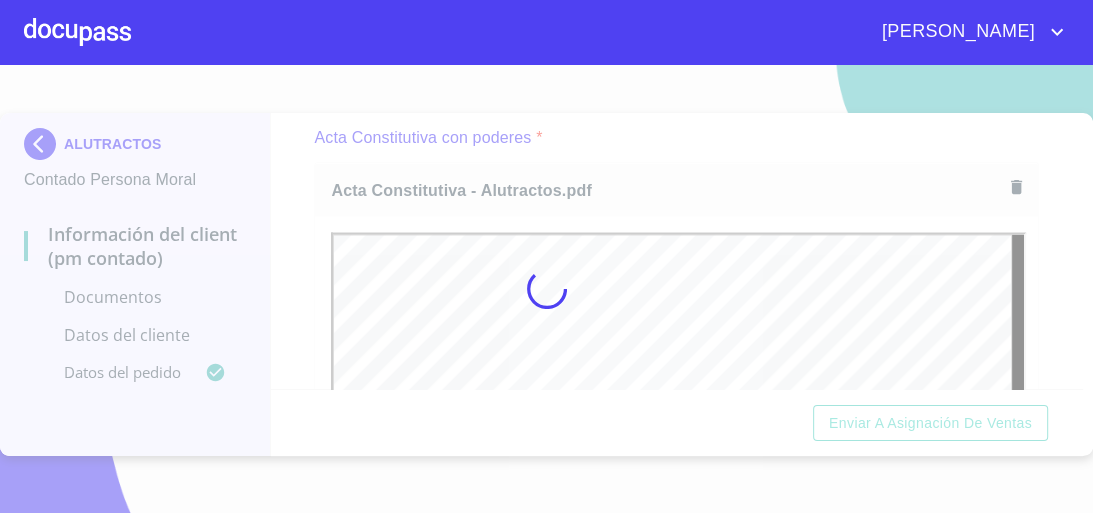 click at bounding box center [546, 289] 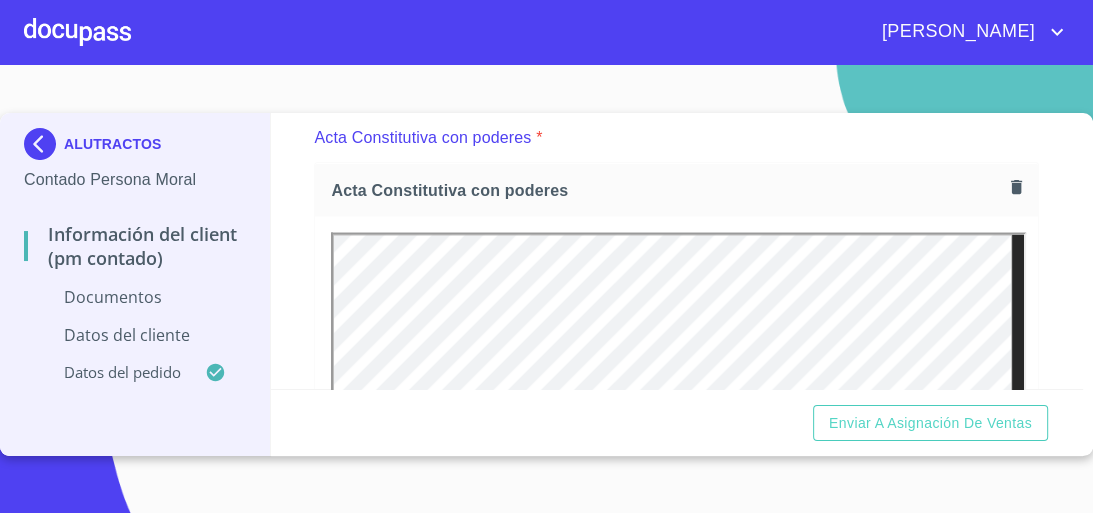 scroll, scrollTop: 0, scrollLeft: 0, axis: both 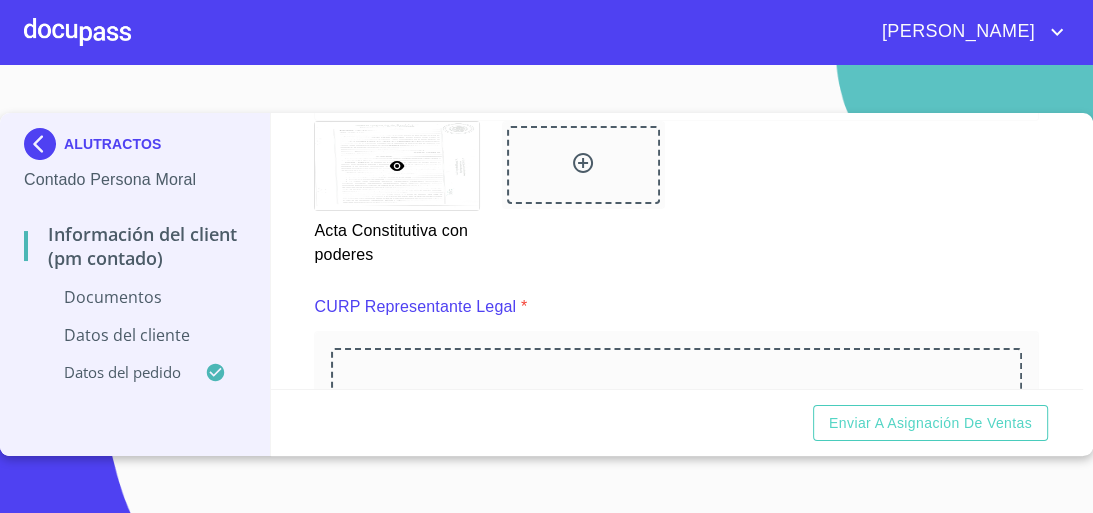 click 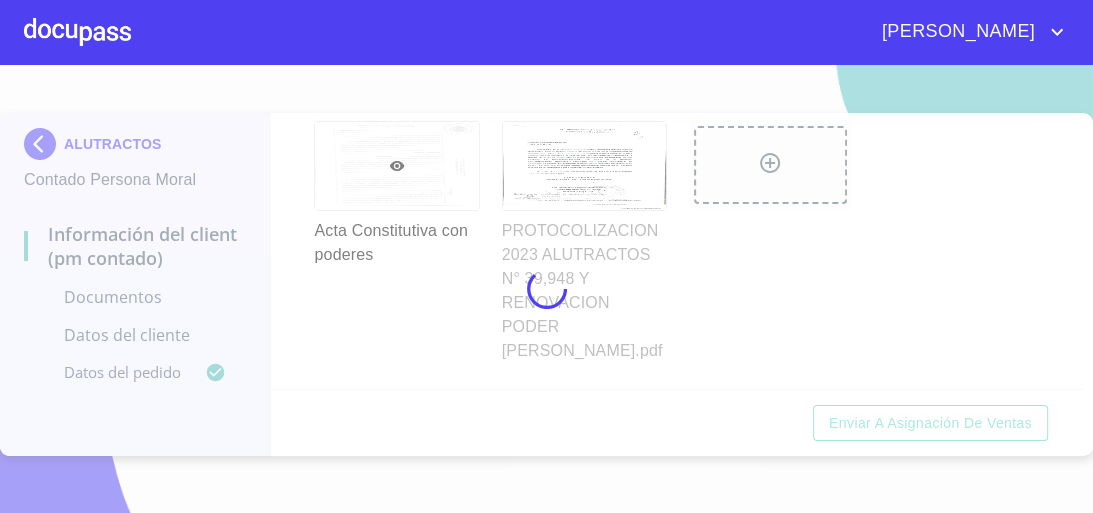 click at bounding box center [546, 289] 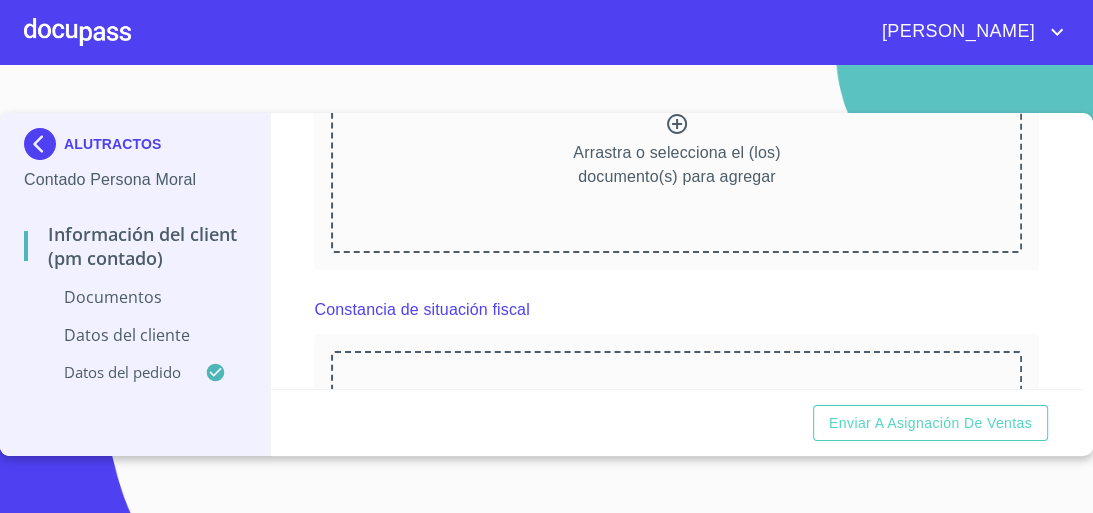 scroll, scrollTop: 3655, scrollLeft: 0, axis: vertical 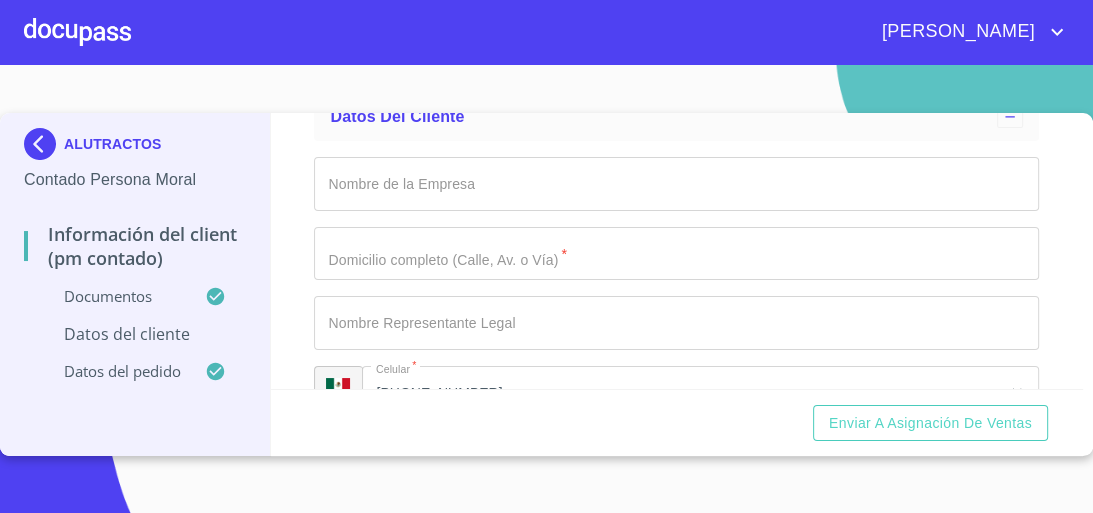 click on "Documento de identificación representante legal.   *" at bounding box center (676, 184) 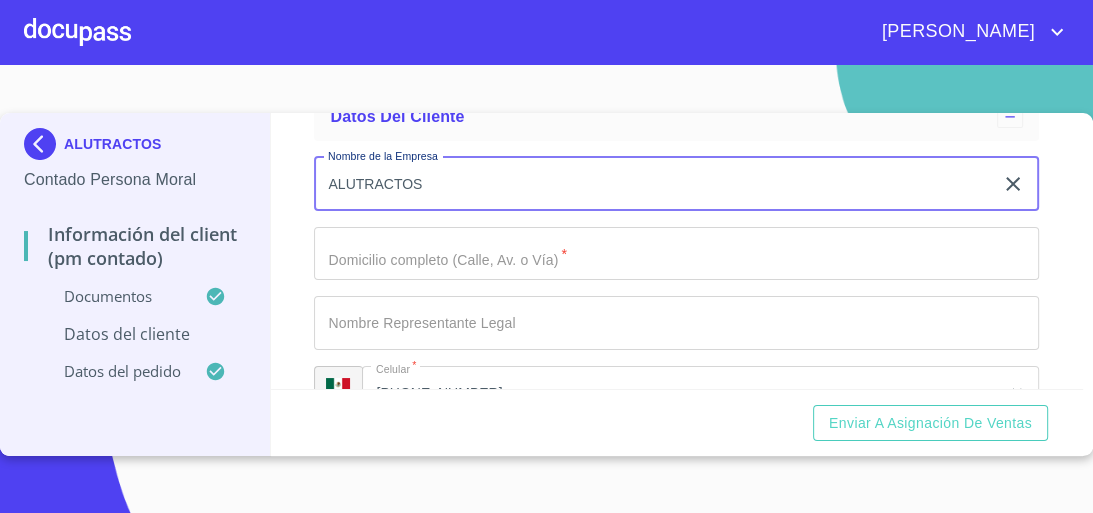 type on "ALUTRACTOS" 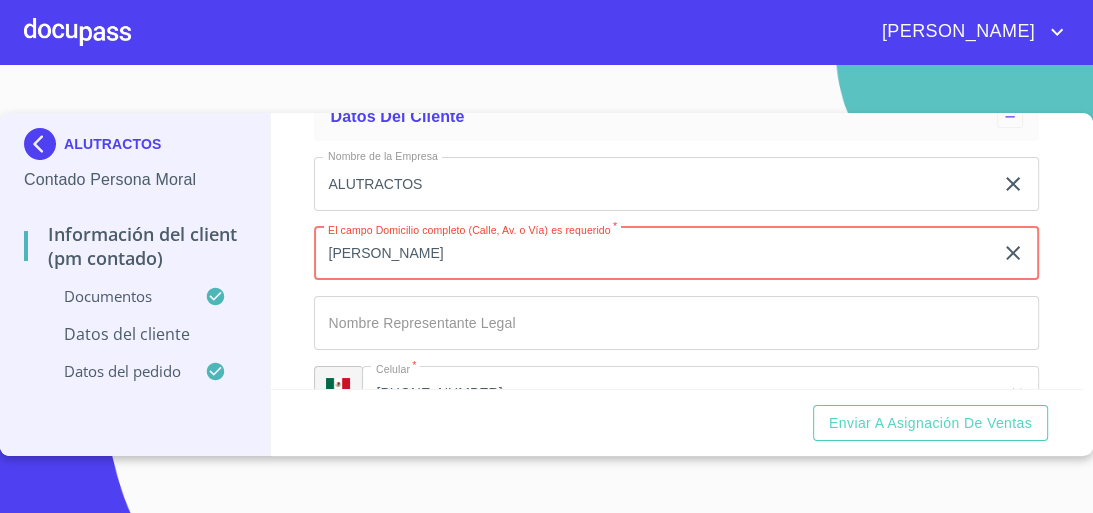 type on "[PERSON_NAME]" 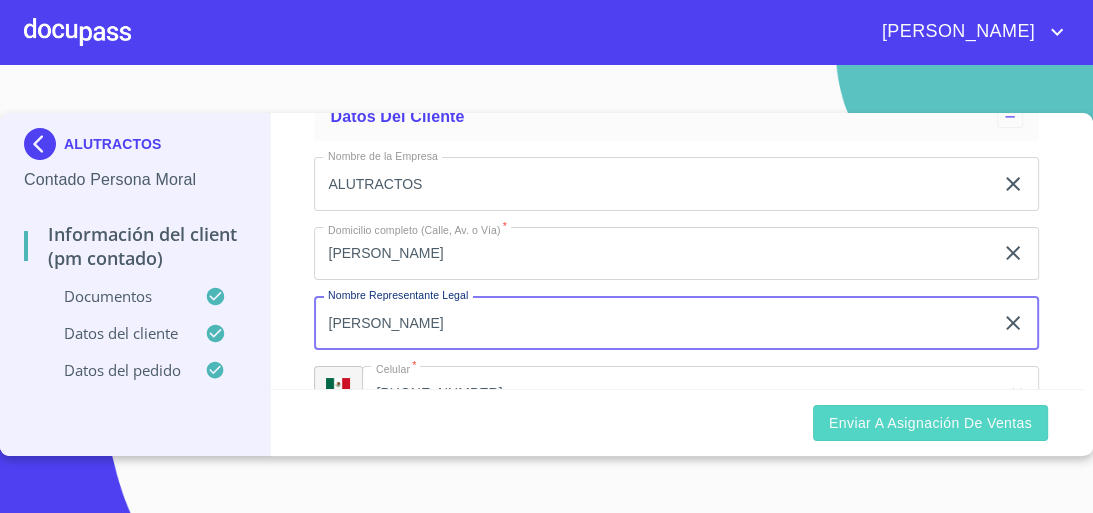 type on "[PERSON_NAME]" 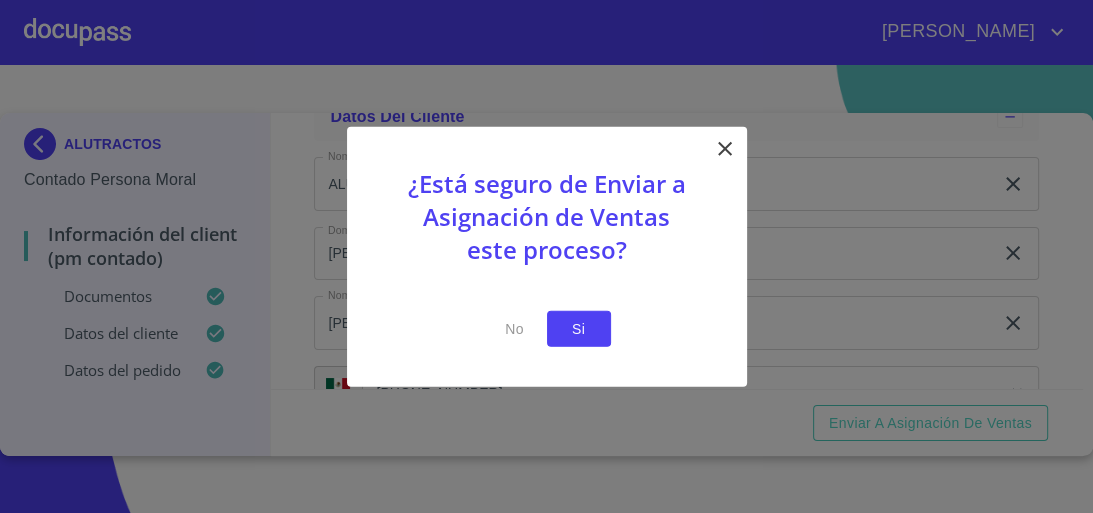 click on "Si" at bounding box center [579, 328] 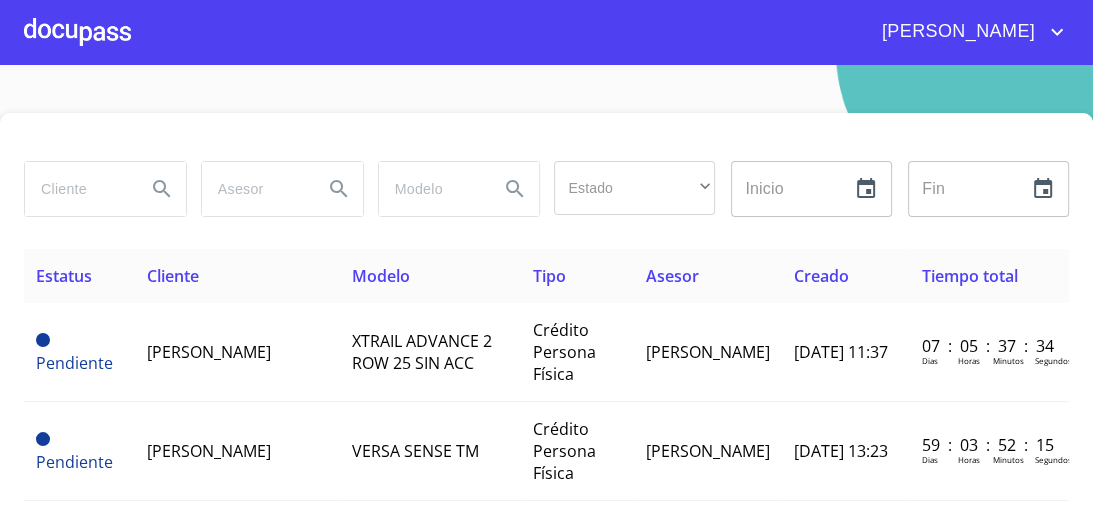 click at bounding box center (77, 32) 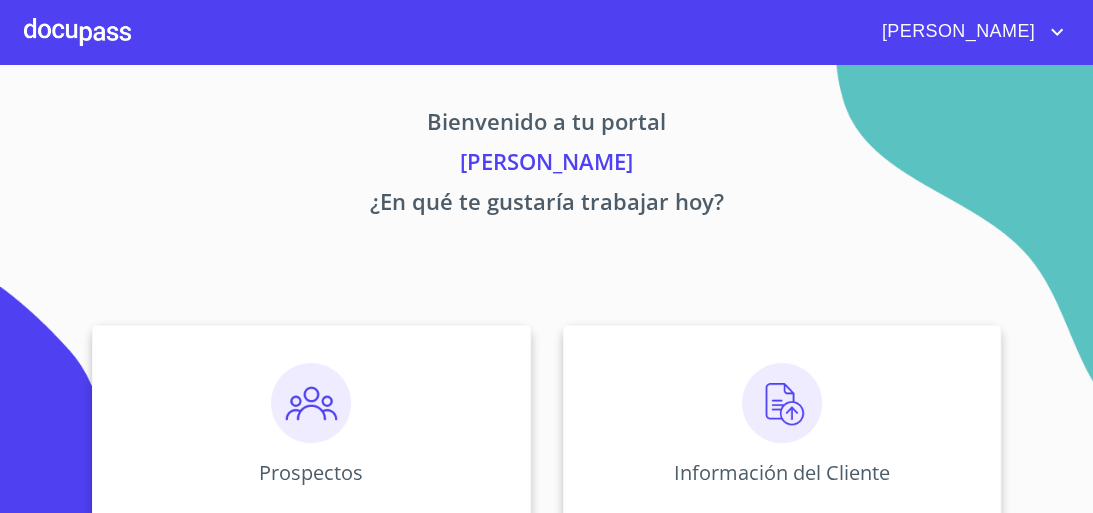 scroll, scrollTop: 259, scrollLeft: 0, axis: vertical 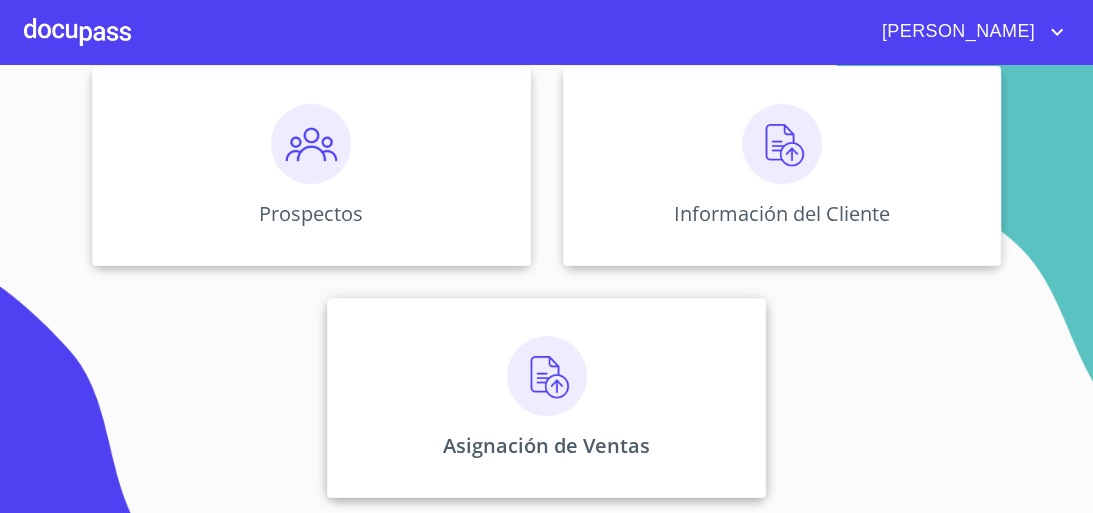 click at bounding box center (547, 376) 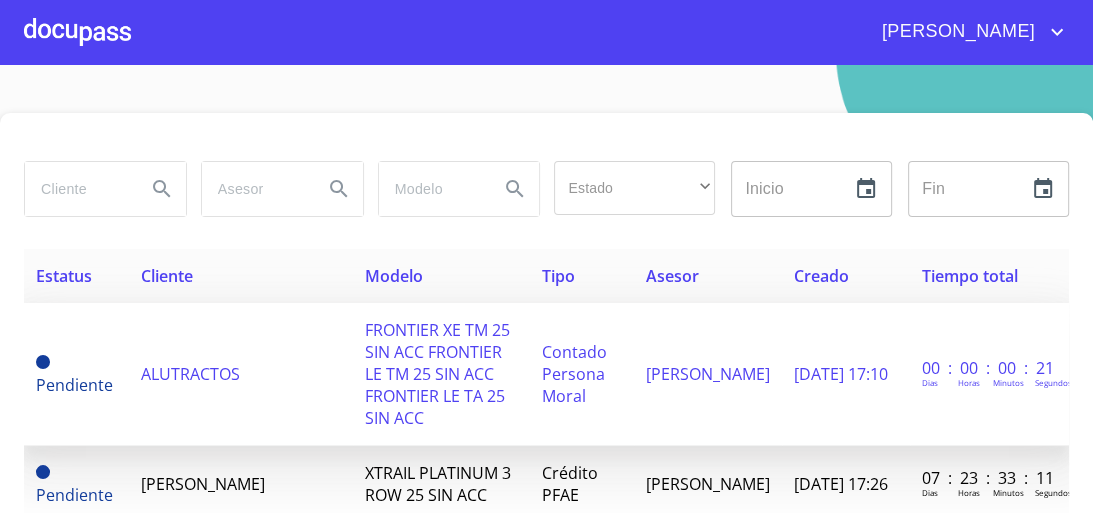 click on "ALUTRACTOS" at bounding box center [241, 374] 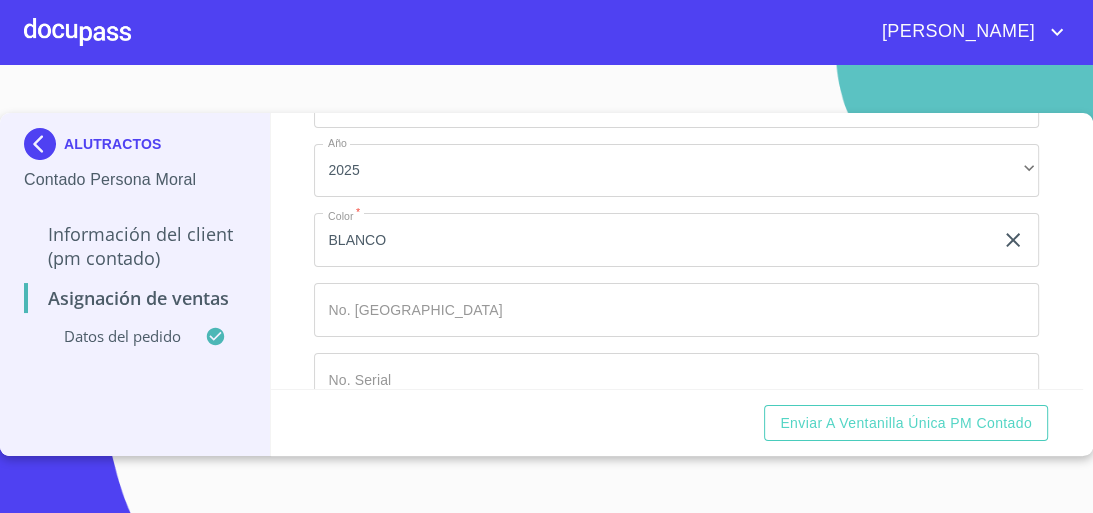 scroll, scrollTop: 248, scrollLeft: 0, axis: vertical 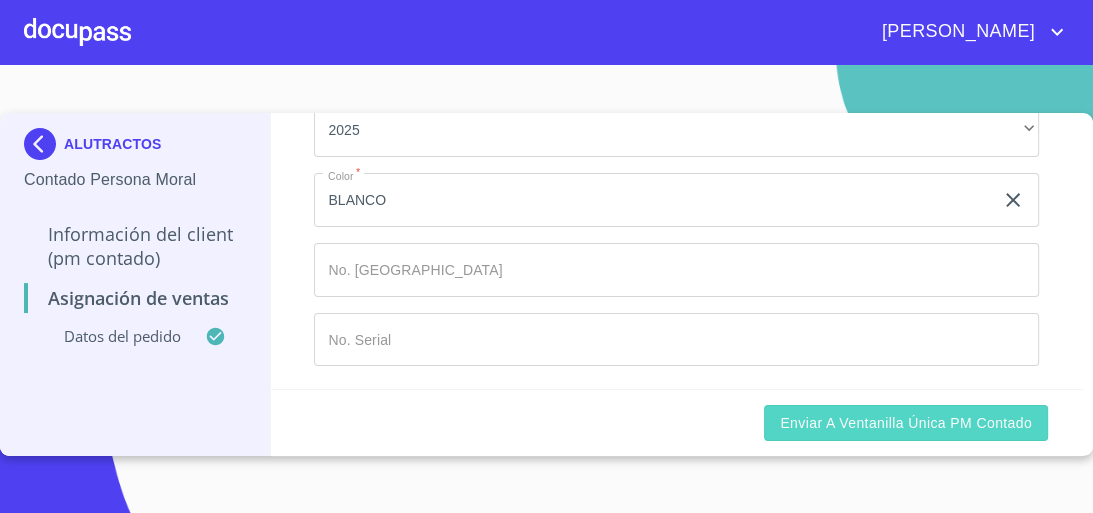 click on "Enviar a Ventanilla única PM contado" at bounding box center (906, 423) 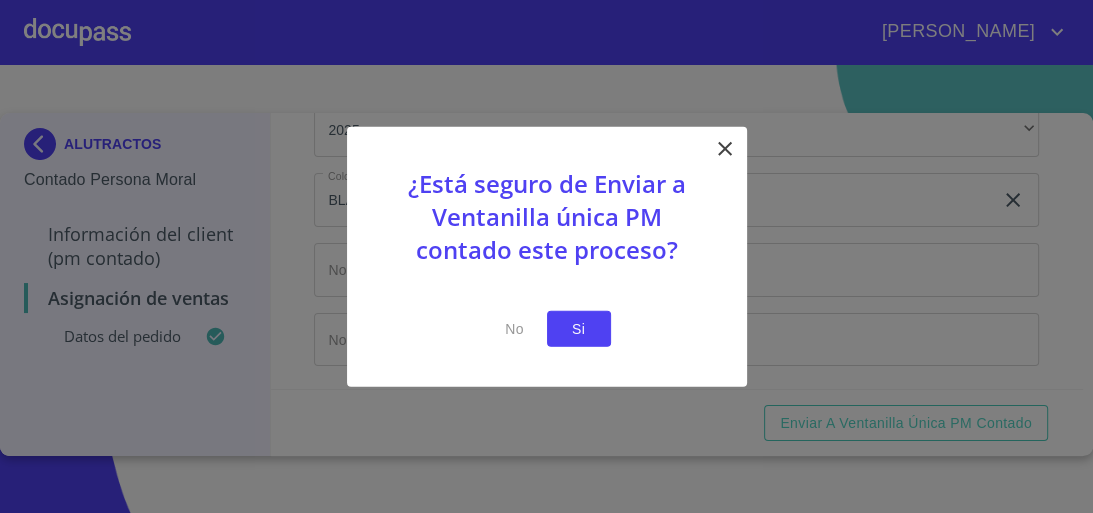 click on "Si" at bounding box center (579, 328) 